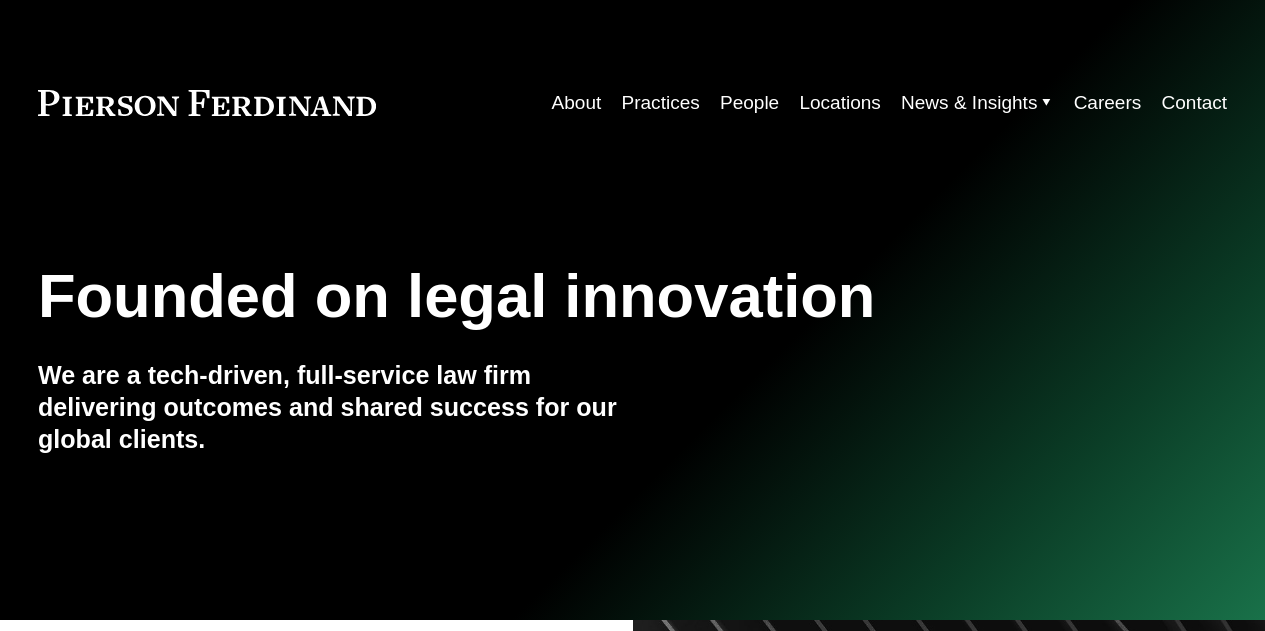 scroll, scrollTop: 0, scrollLeft: 0, axis: both 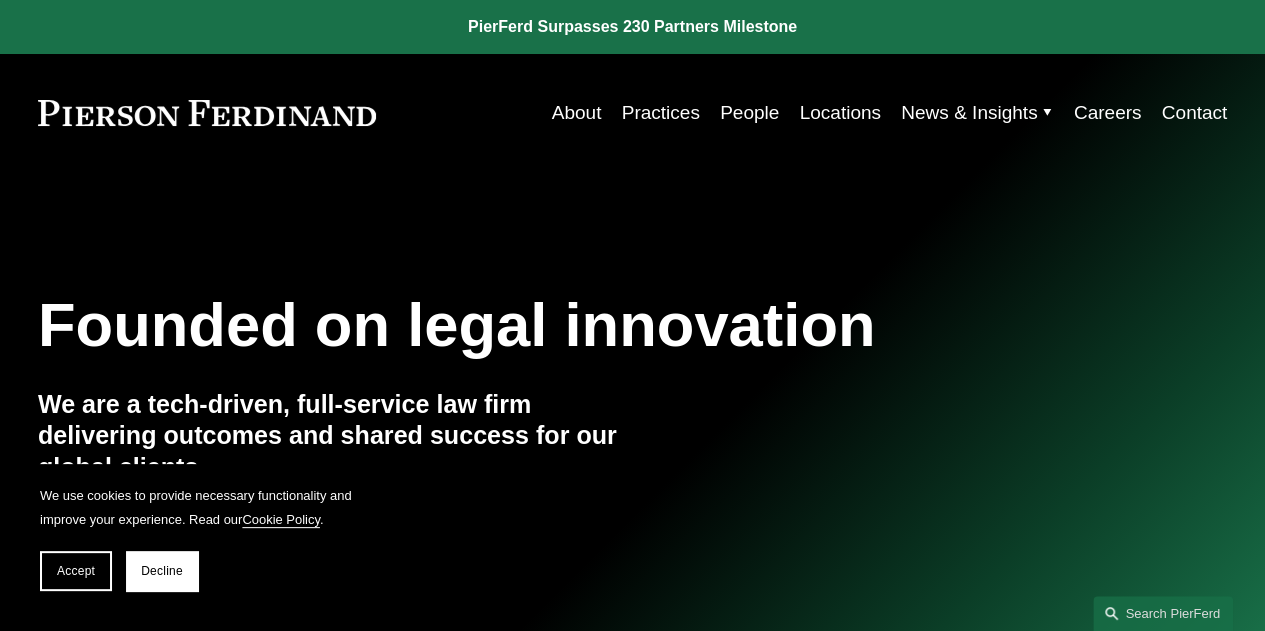 click on "People" at bounding box center [749, 113] 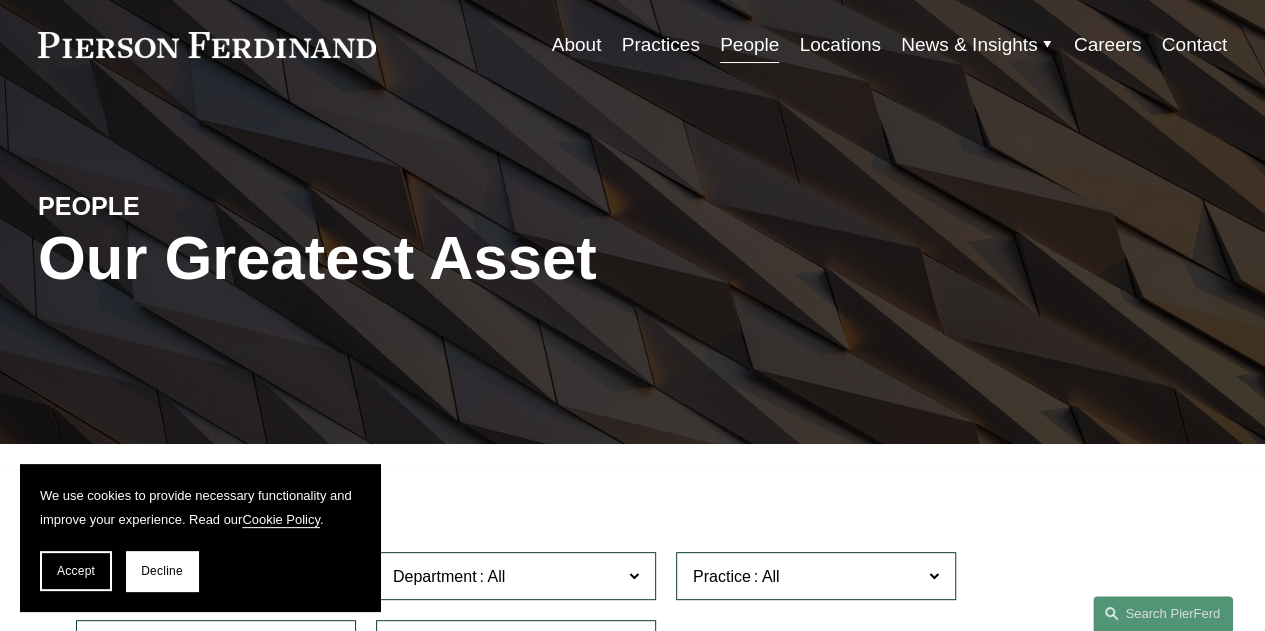 scroll, scrollTop: 100, scrollLeft: 0, axis: vertical 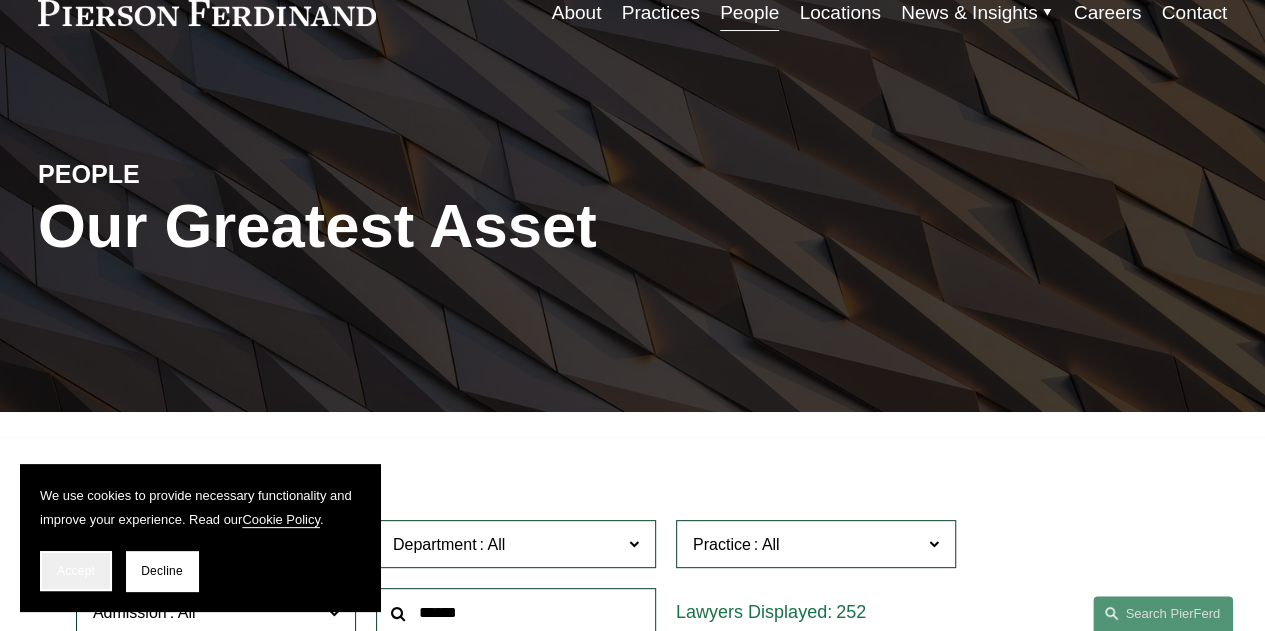 click on "Accept" at bounding box center [76, 571] 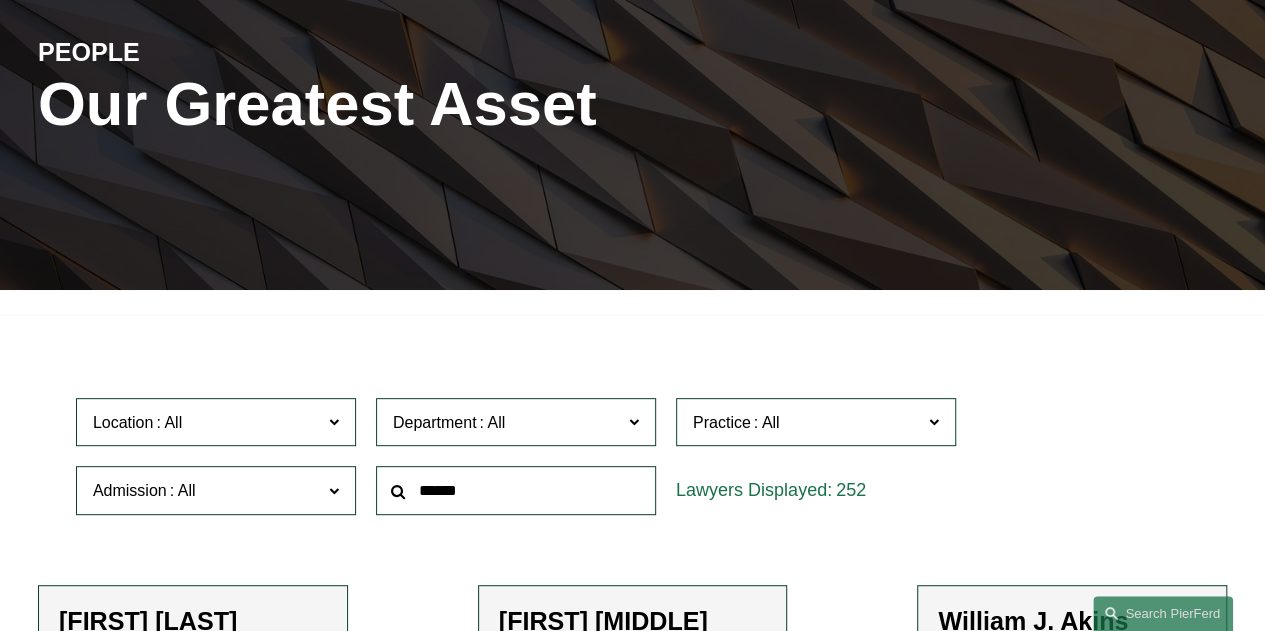 scroll, scrollTop: 300, scrollLeft: 0, axis: vertical 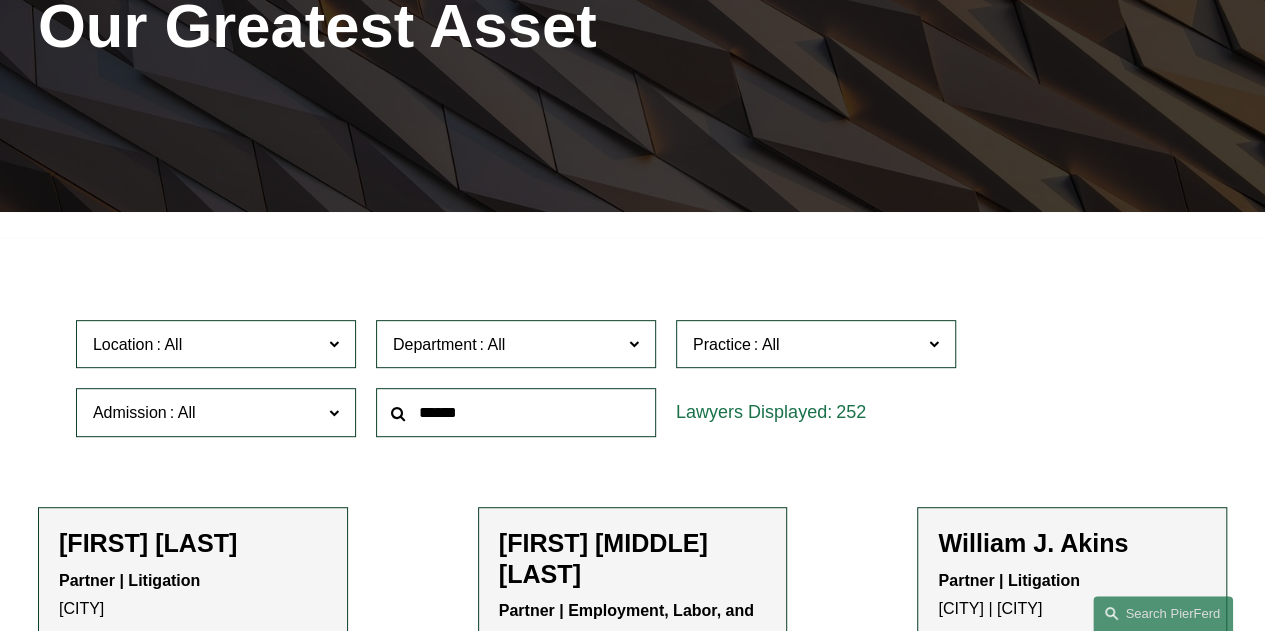 click 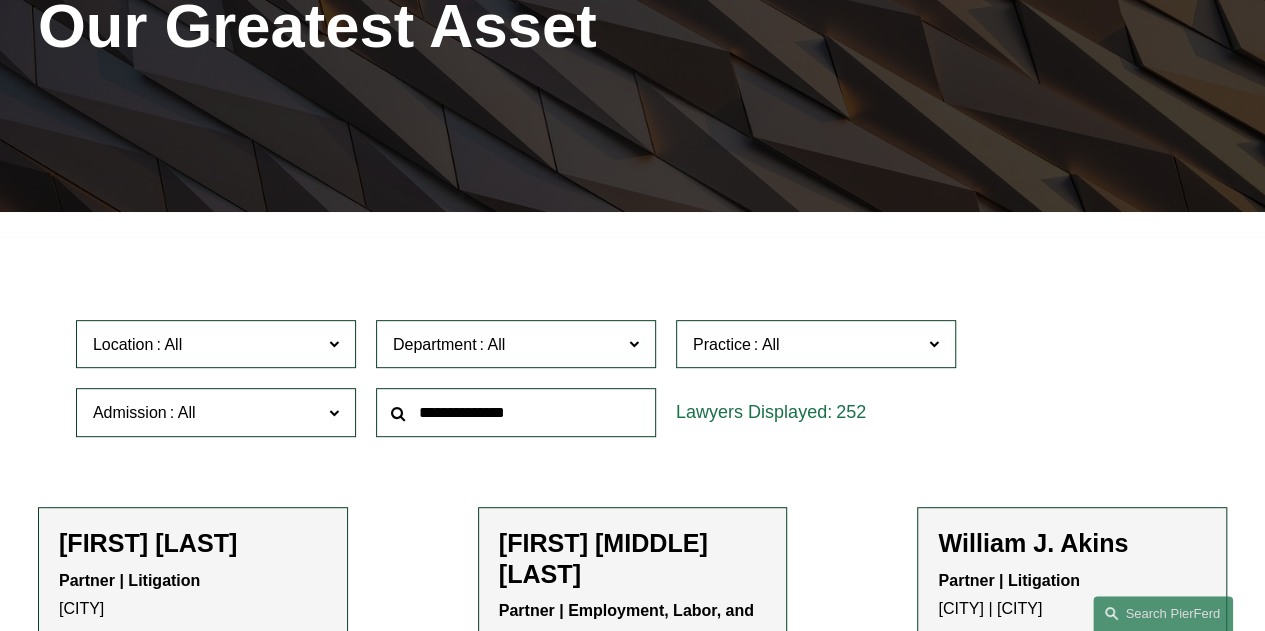 type on "**********" 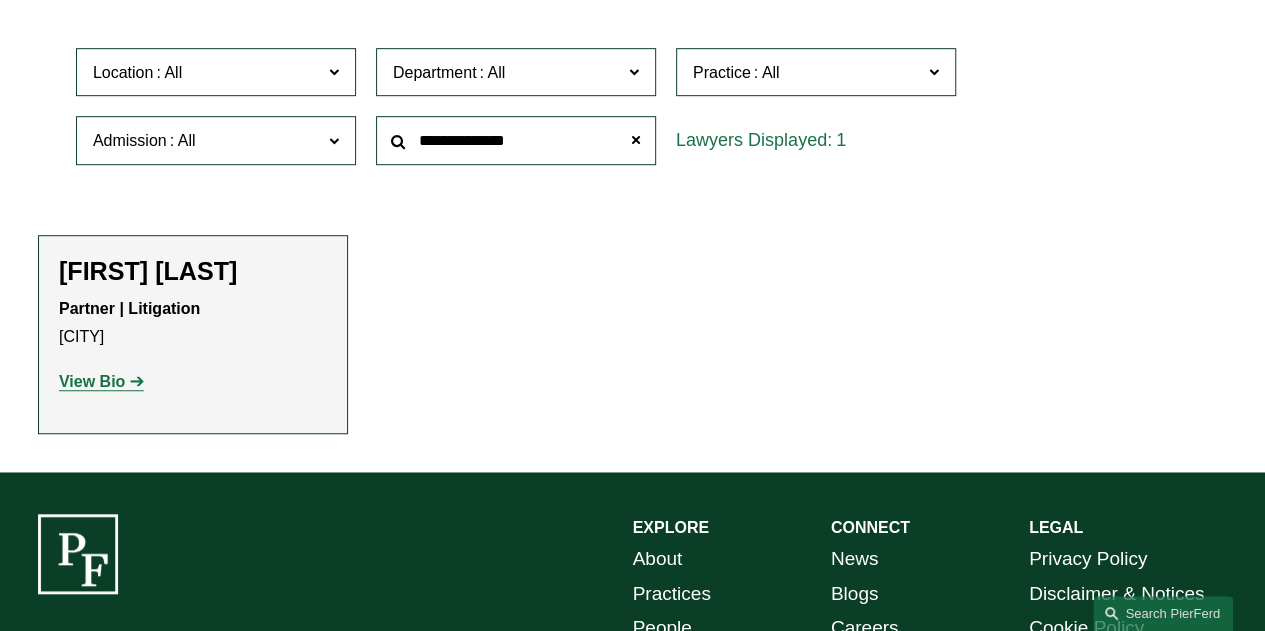 scroll, scrollTop: 600, scrollLeft: 0, axis: vertical 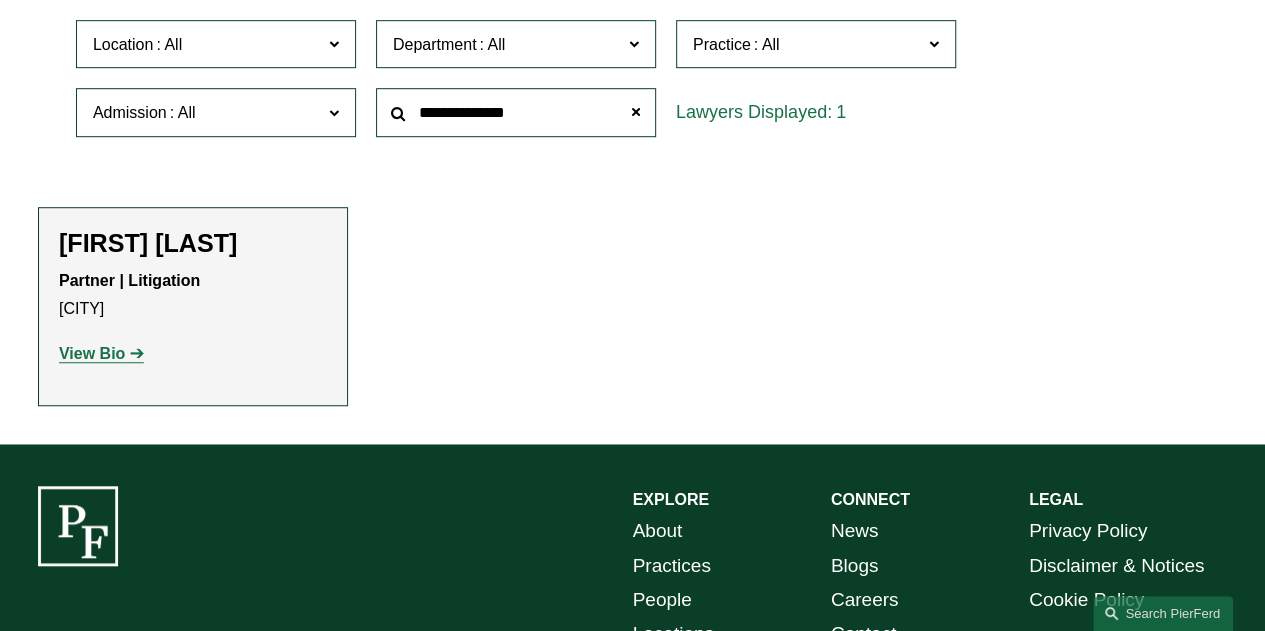 click on "View Bio" 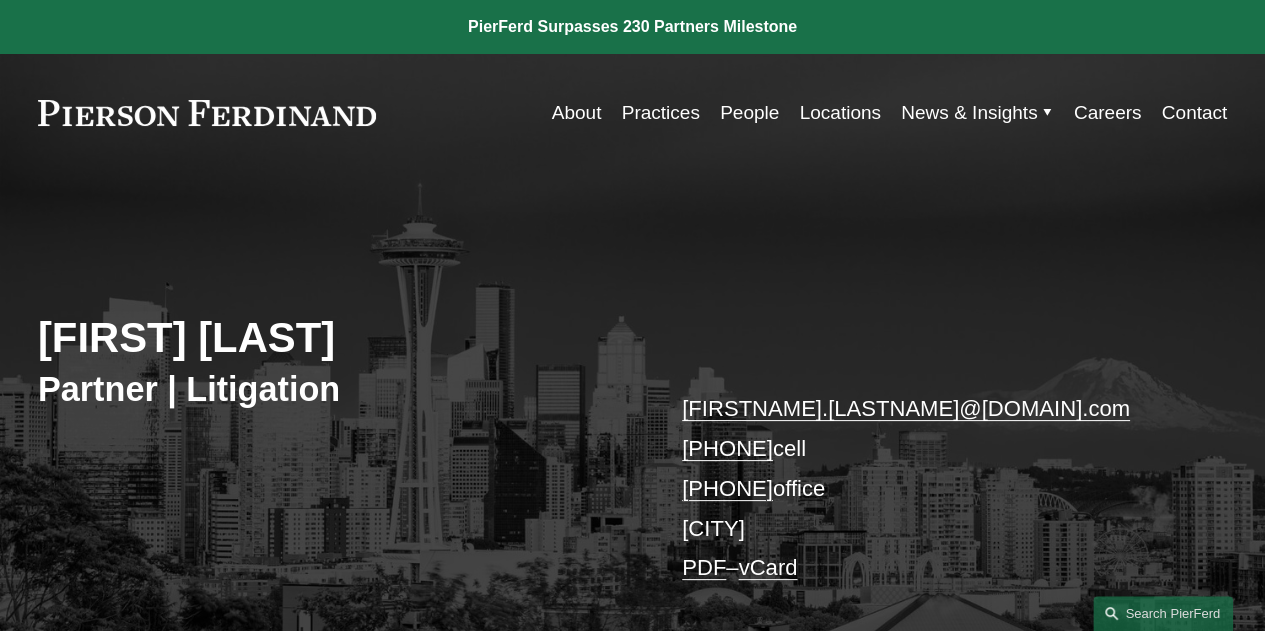 scroll, scrollTop: 100, scrollLeft: 0, axis: vertical 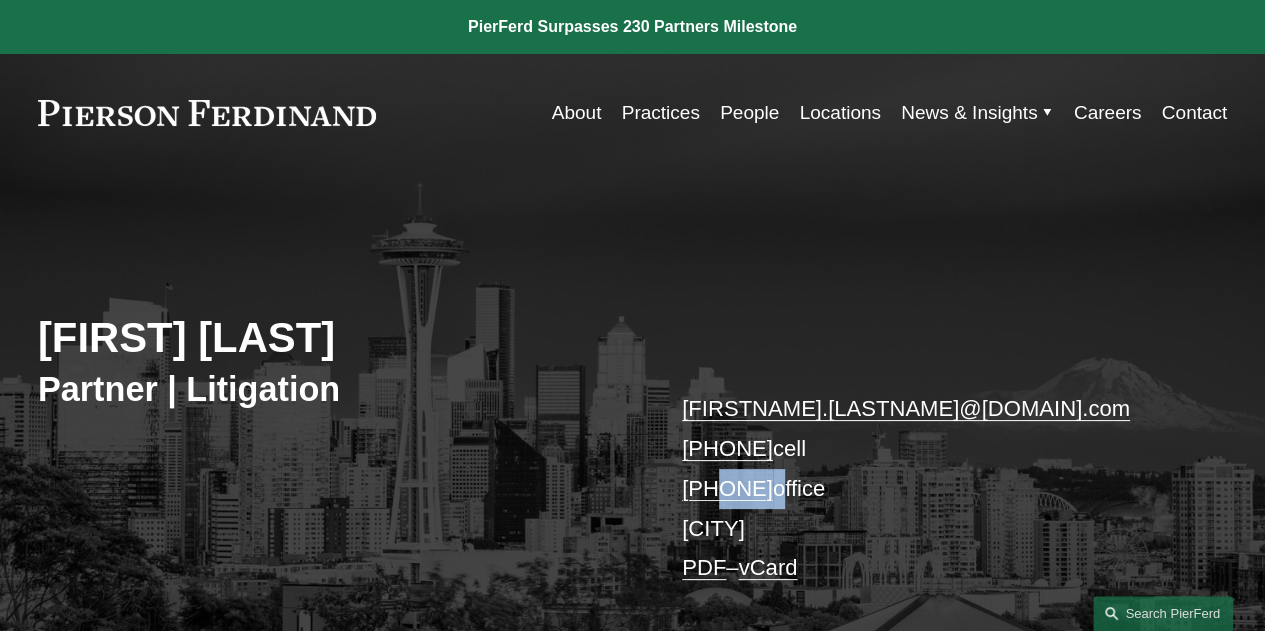drag, startPoint x: 856, startPoint y: 494, endPoint x: 717, endPoint y: 493, distance: 139.0036 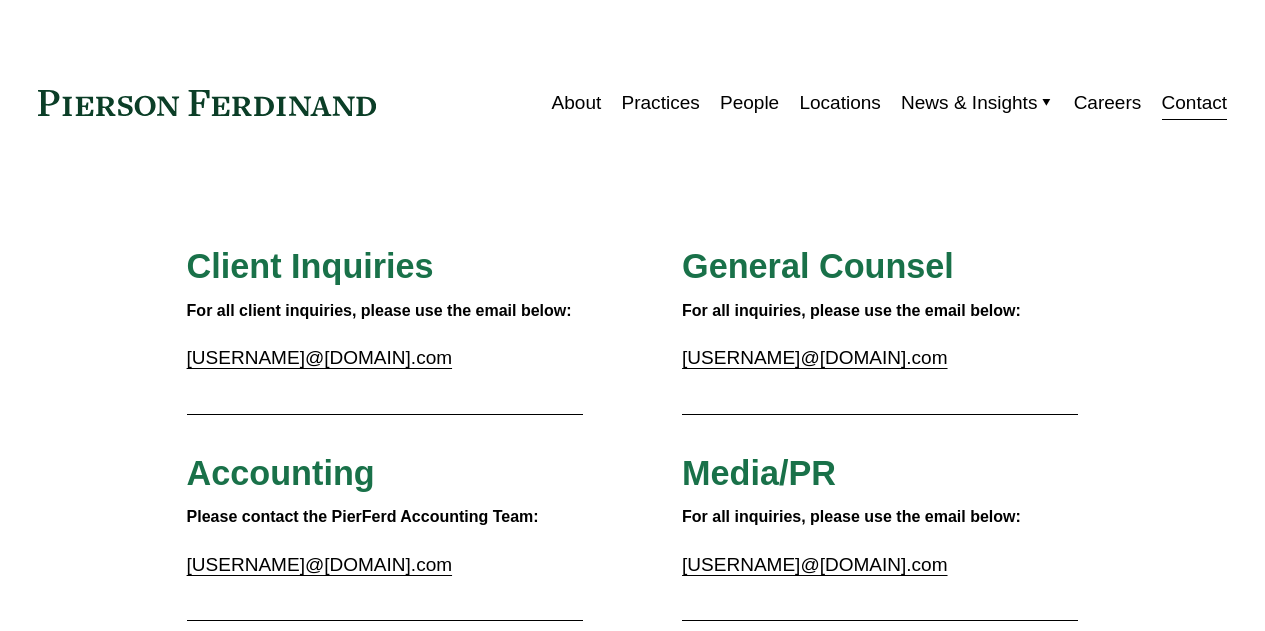 scroll, scrollTop: 0, scrollLeft: 0, axis: both 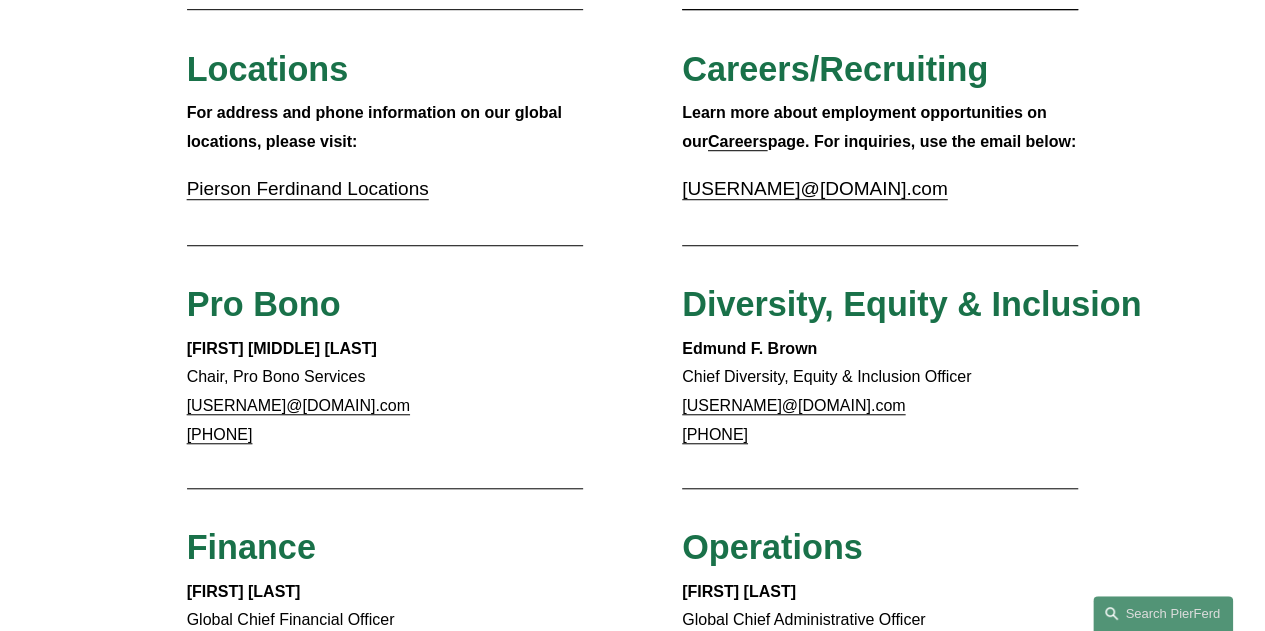 click on "Pierson Ferdinand Locations" at bounding box center [308, 188] 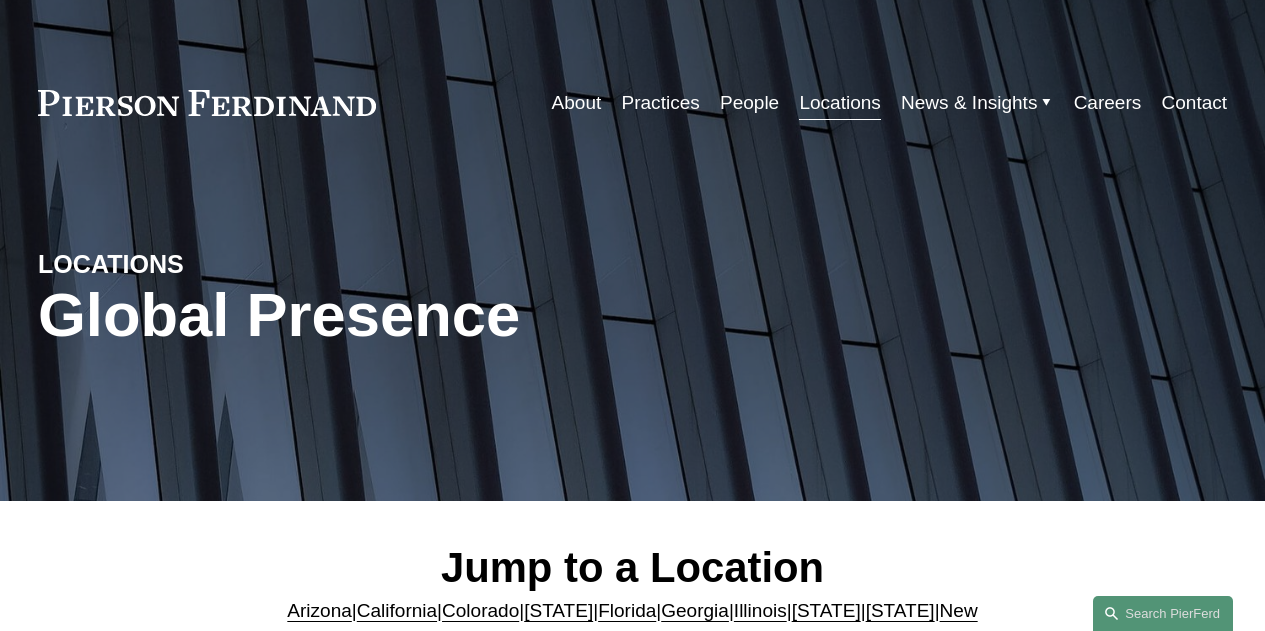 scroll, scrollTop: 0, scrollLeft: 0, axis: both 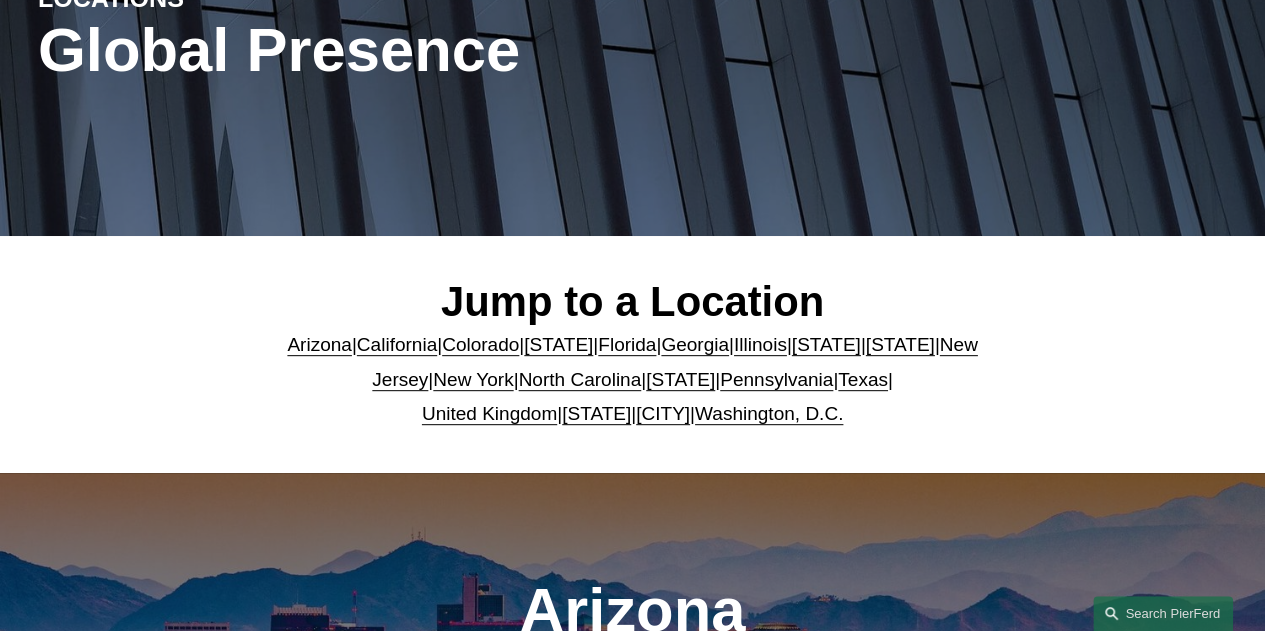 click on "[CITY]" at bounding box center (663, 413) 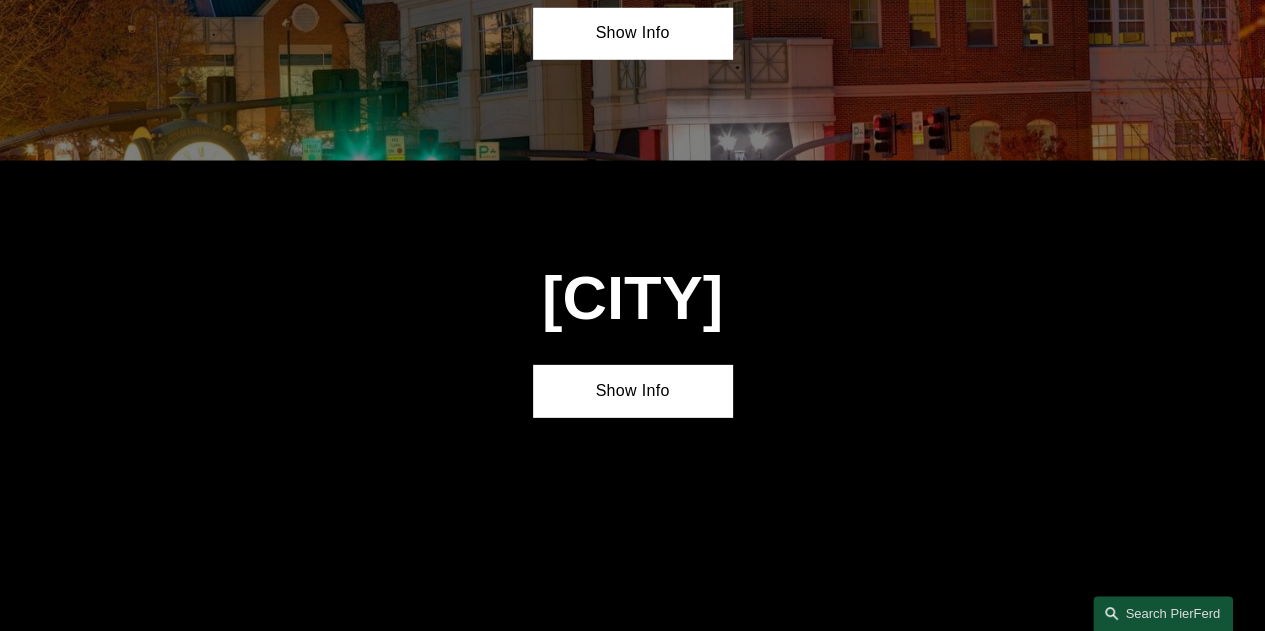 scroll, scrollTop: 6944, scrollLeft: 0, axis: vertical 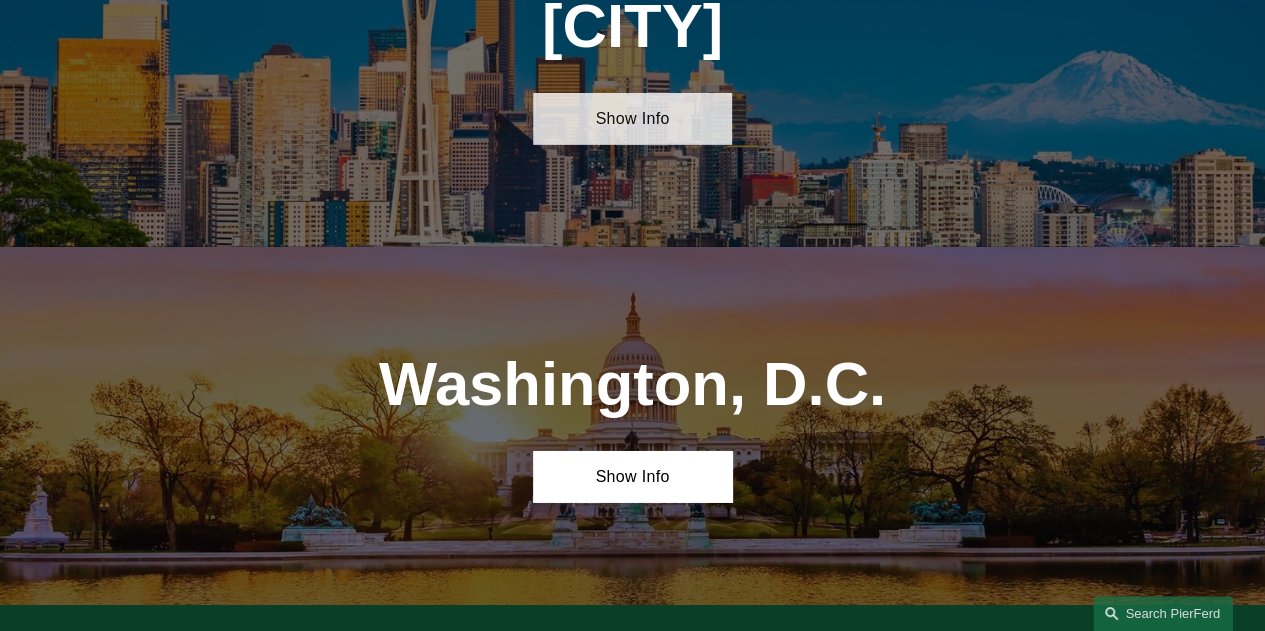 click on "Show Info" at bounding box center [632, 118] 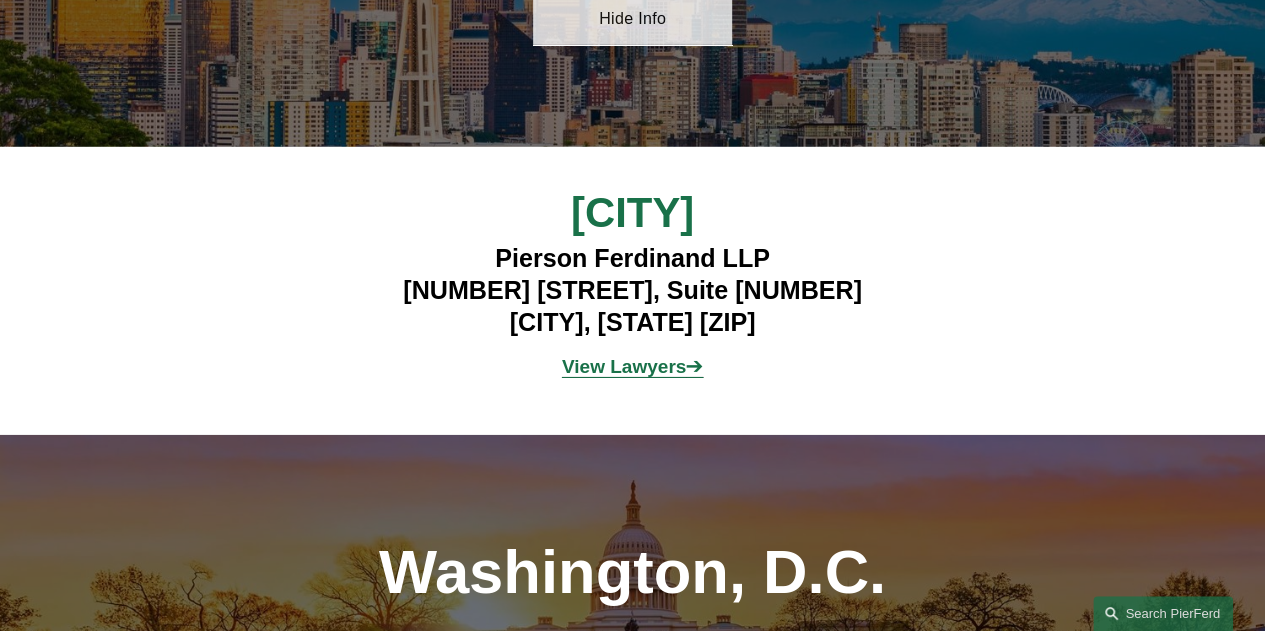 scroll, scrollTop: 7144, scrollLeft: 0, axis: vertical 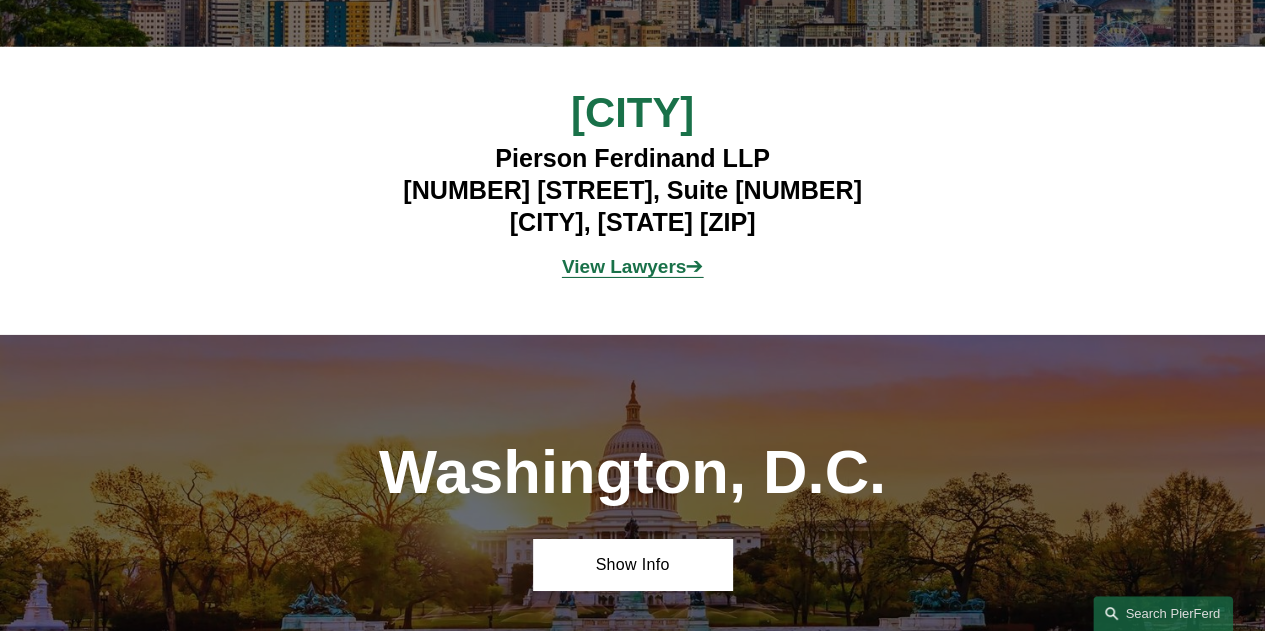 click on "[CITY]" at bounding box center (632, 112) 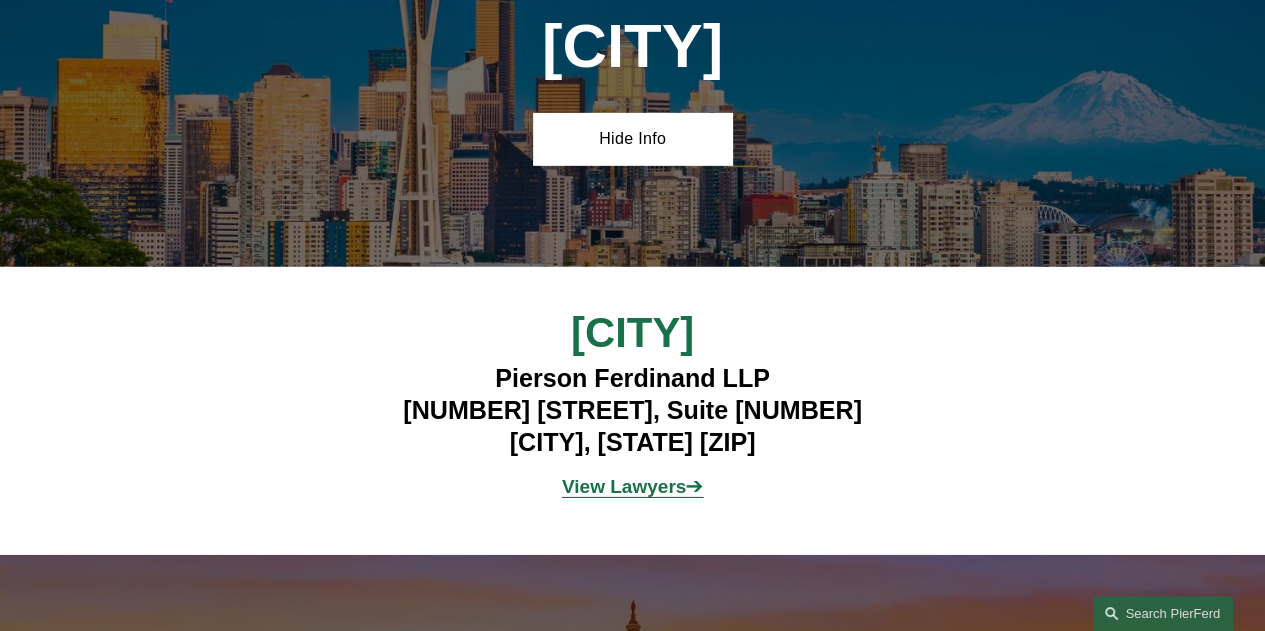 scroll, scrollTop: 7018, scrollLeft: 0, axis: vertical 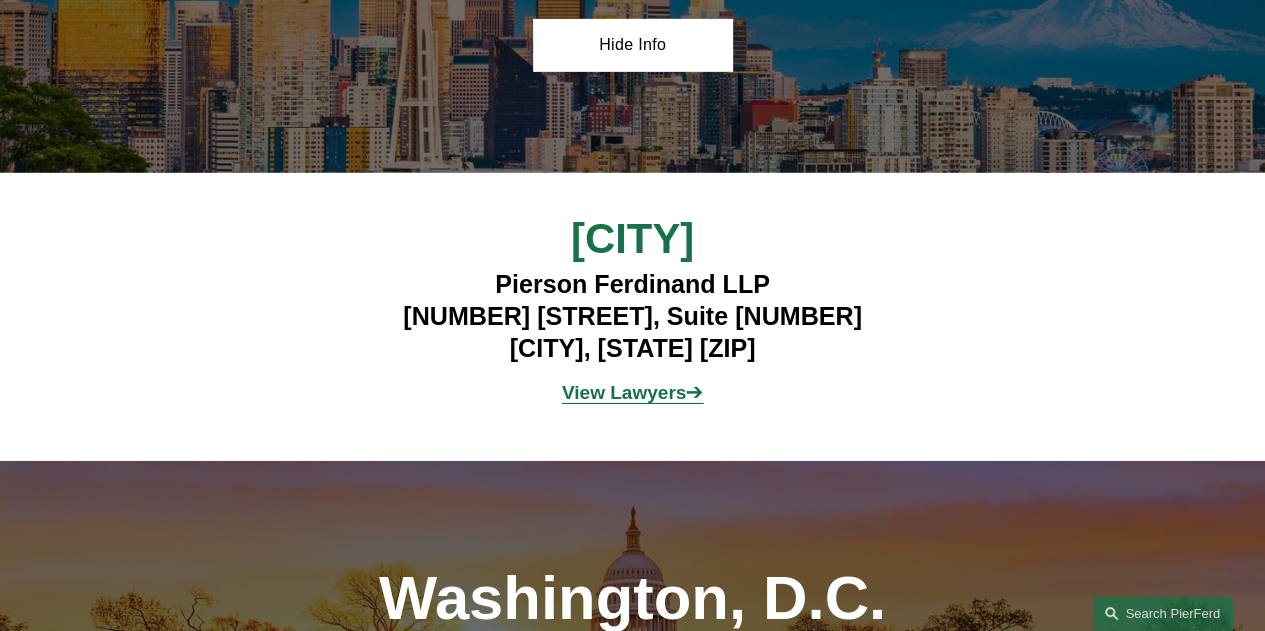 click on "[CITY]" at bounding box center (632, 238) 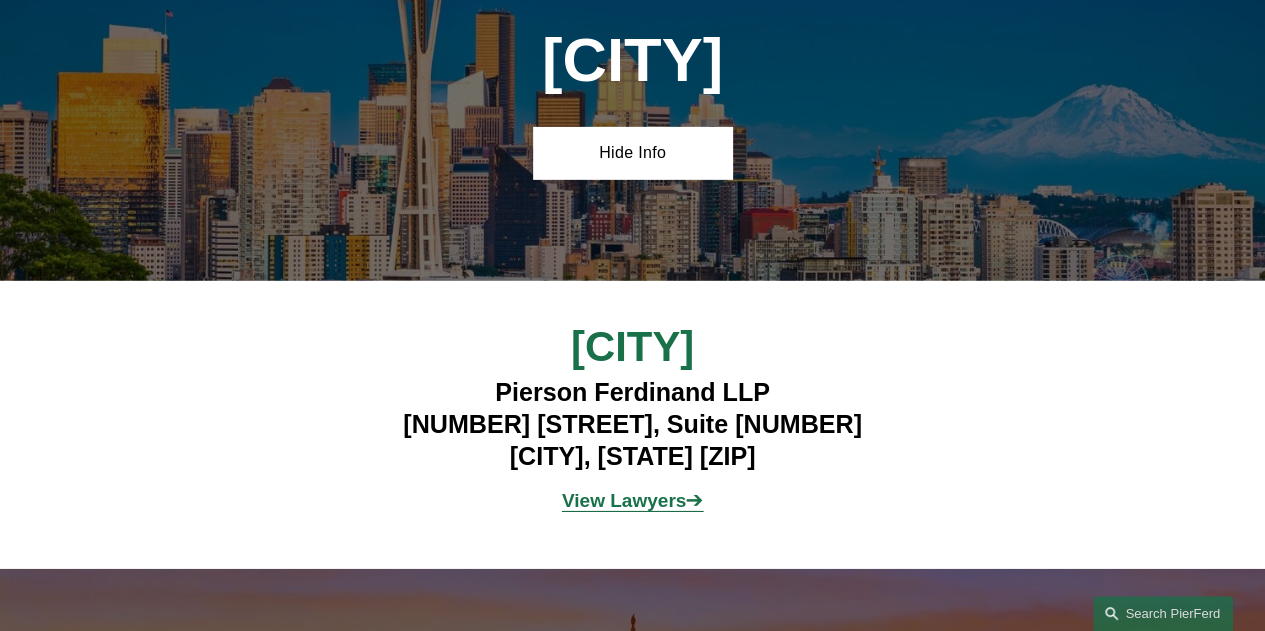 scroll, scrollTop: 6918, scrollLeft: 0, axis: vertical 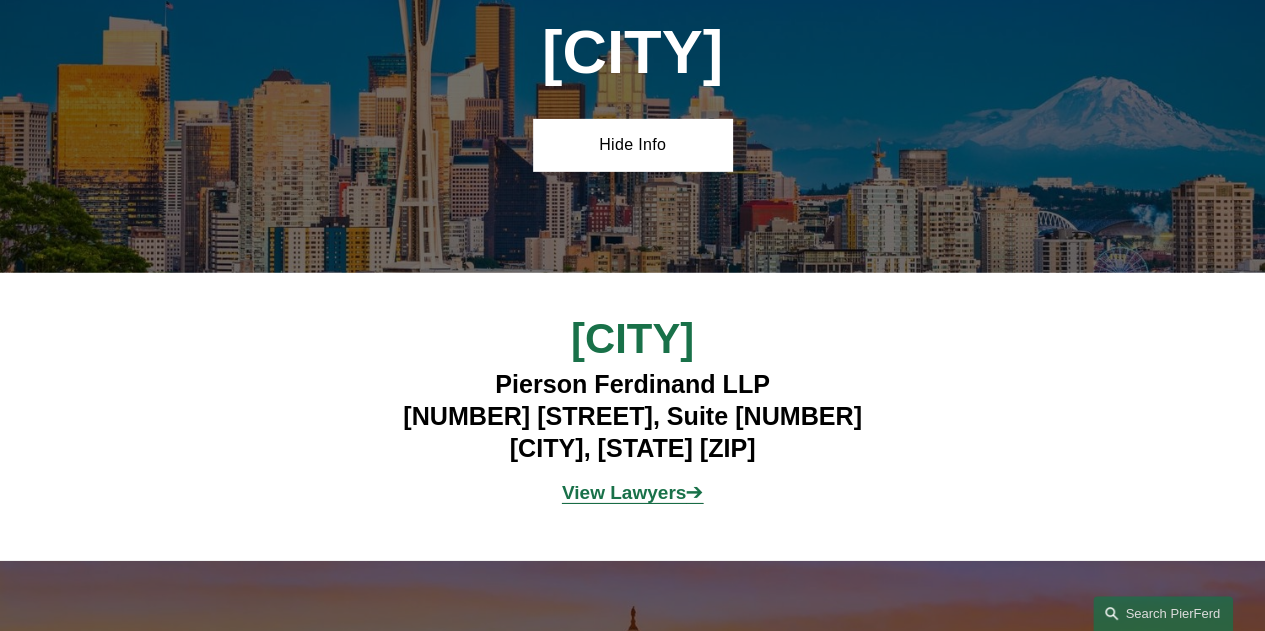 click on "View Lawyers" at bounding box center [624, 492] 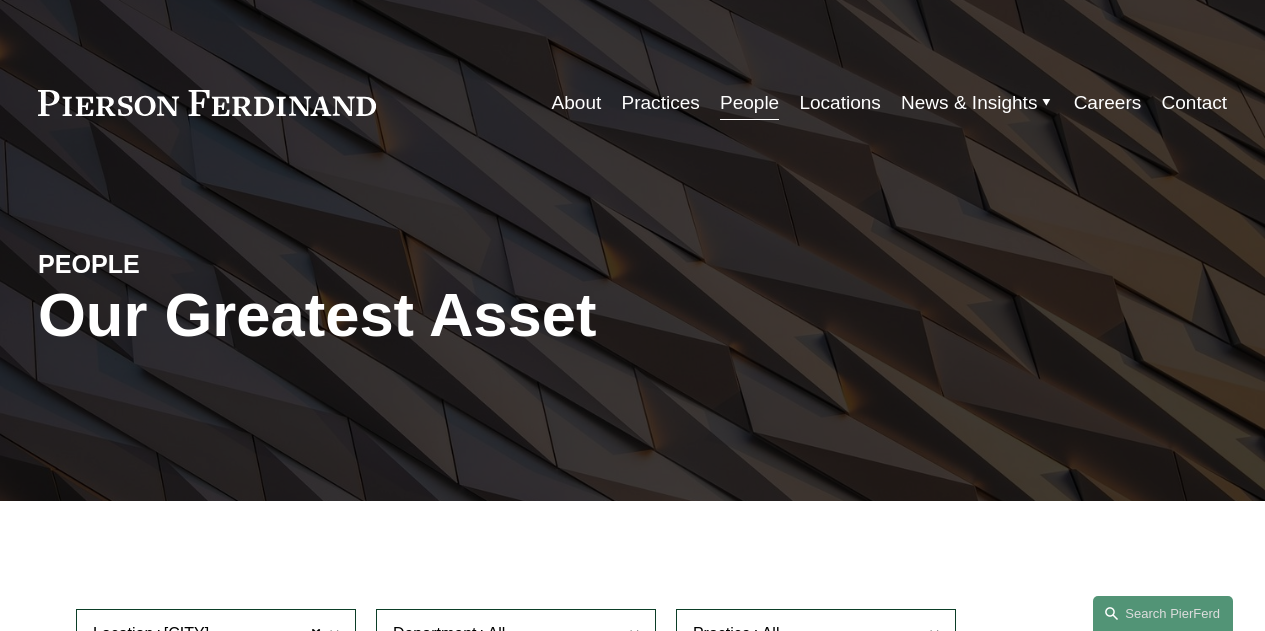 scroll, scrollTop: 0, scrollLeft: 0, axis: both 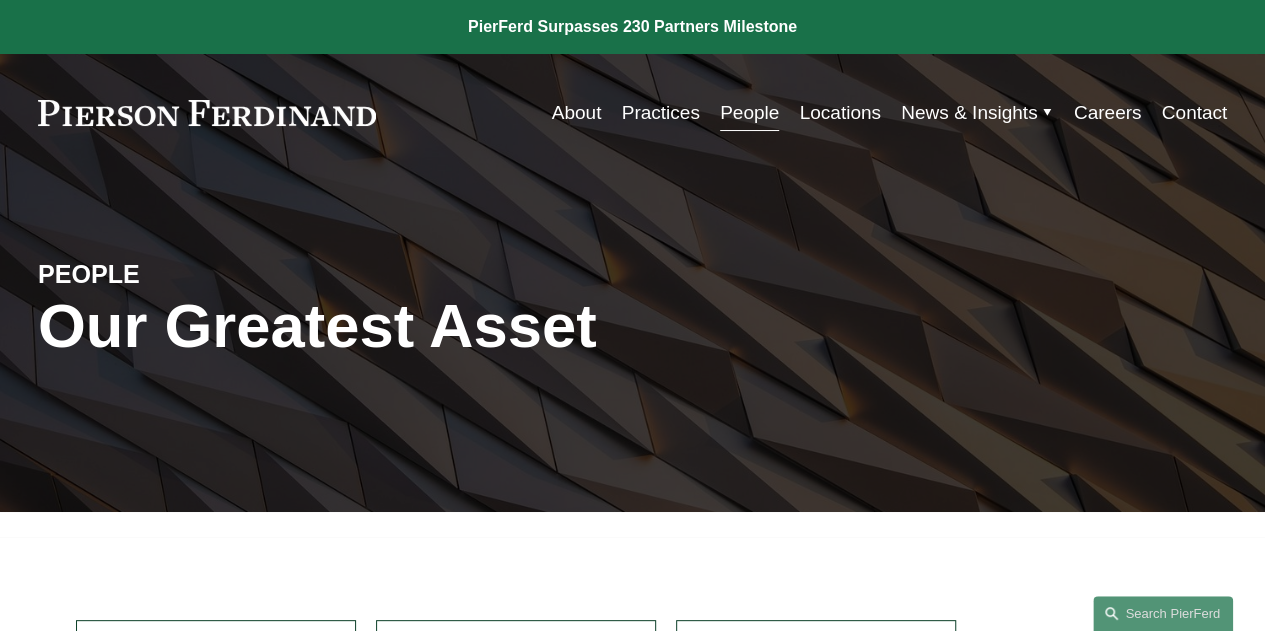 click on "Contact" at bounding box center [1195, 113] 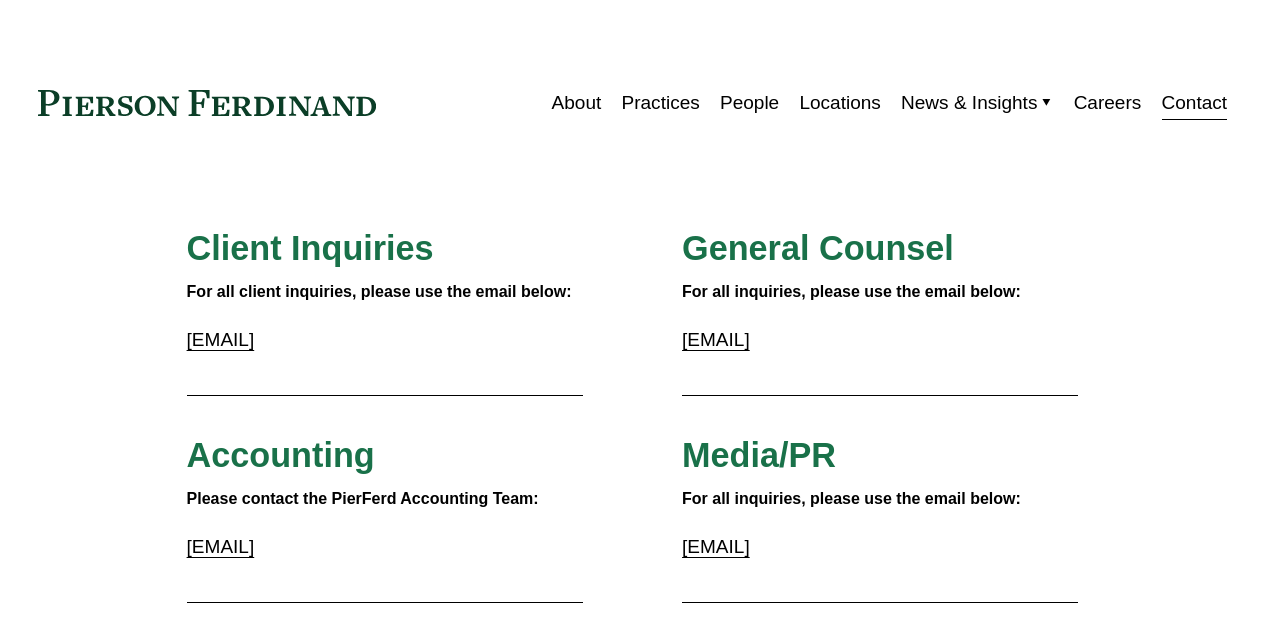 scroll, scrollTop: 0, scrollLeft: 0, axis: both 